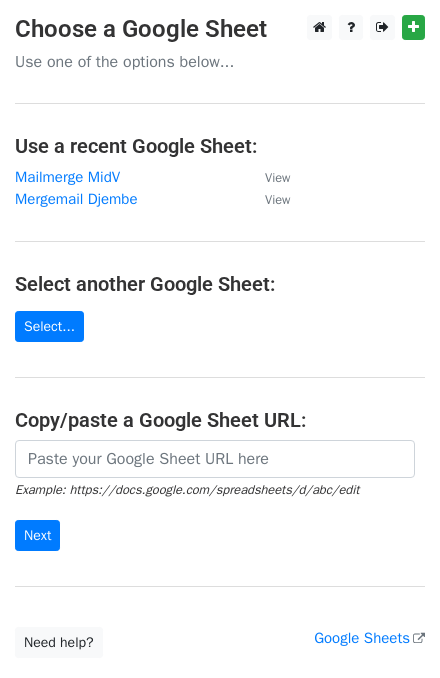 scroll, scrollTop: 0, scrollLeft: 0, axis: both 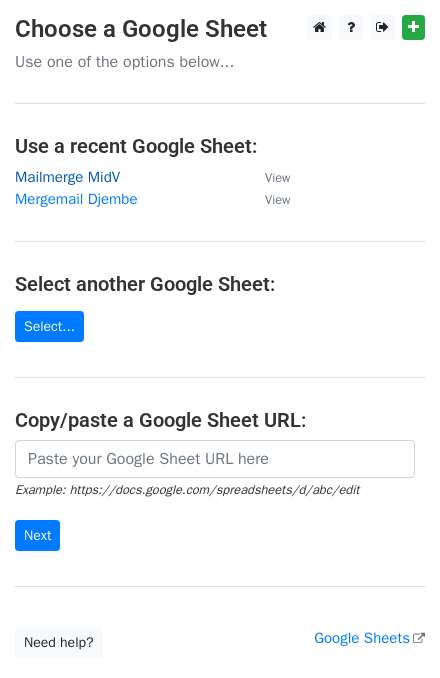 click on "Mailmerge MidV" at bounding box center (67, 177) 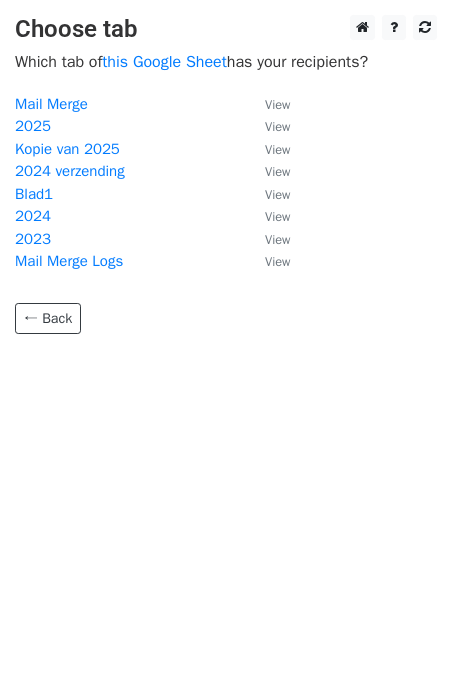 scroll, scrollTop: 0, scrollLeft: 0, axis: both 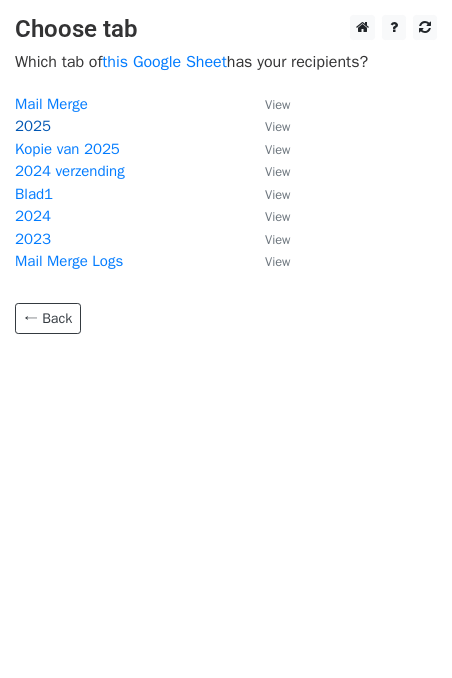 click on "2025" at bounding box center (33, 126) 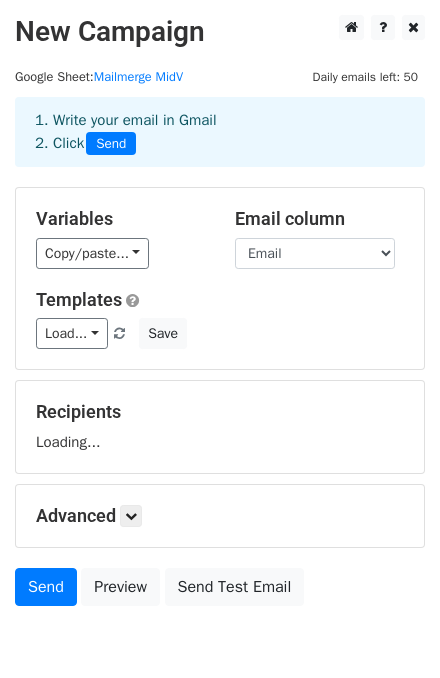 scroll, scrollTop: 0, scrollLeft: 0, axis: both 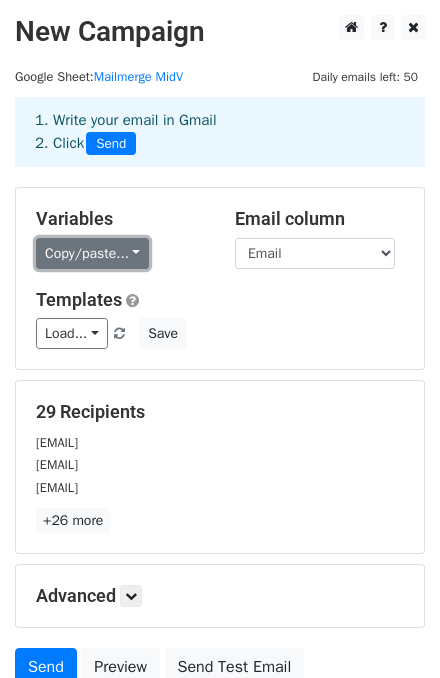 click on "Copy/paste..." at bounding box center (92, 253) 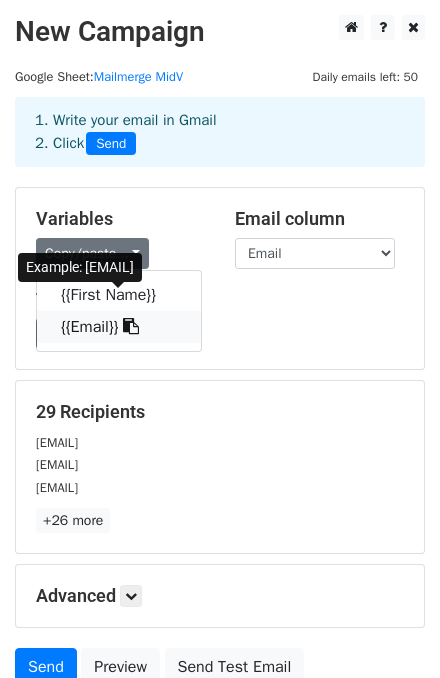 click on "{{Email}}" at bounding box center (119, 327) 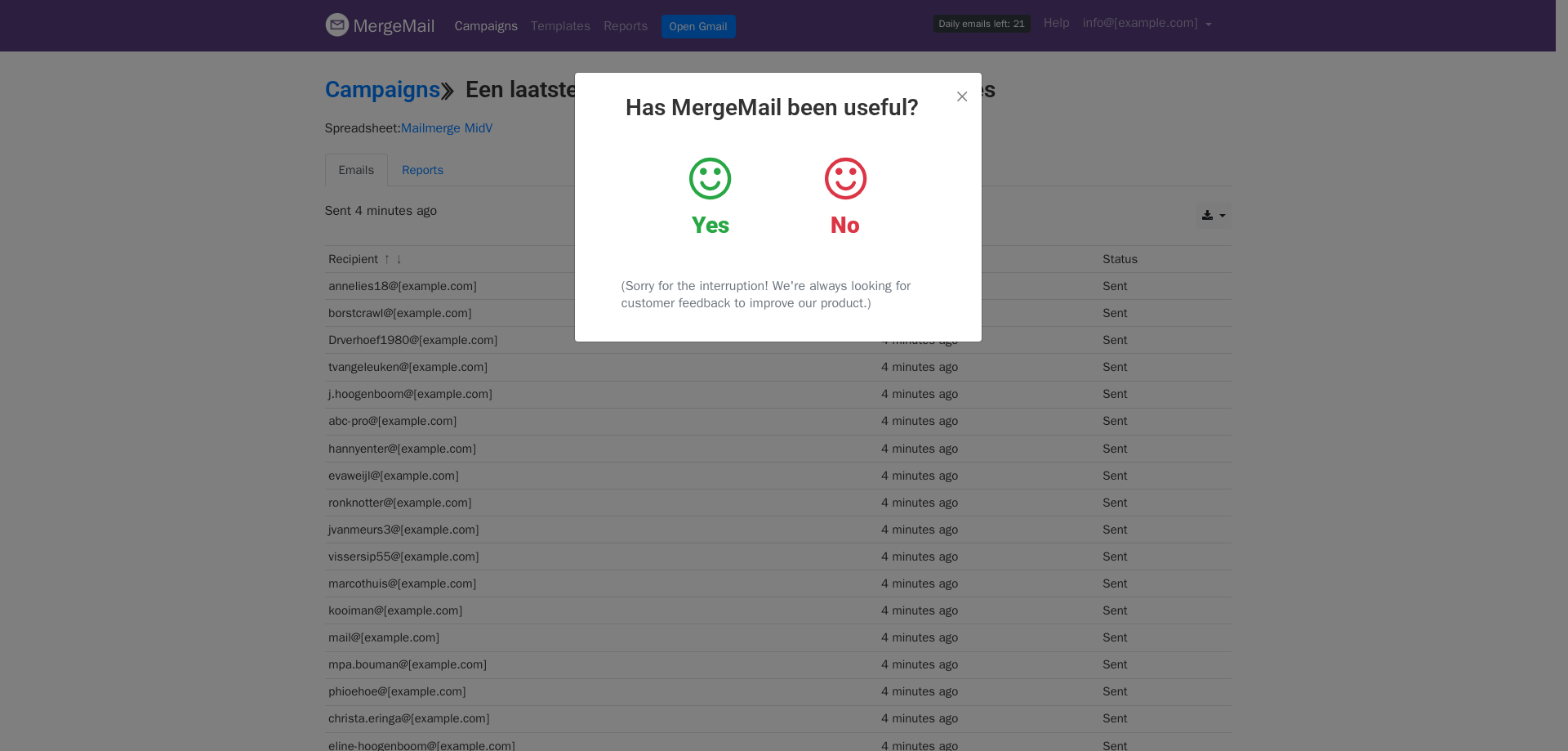 scroll, scrollTop: 0, scrollLeft: 0, axis: both 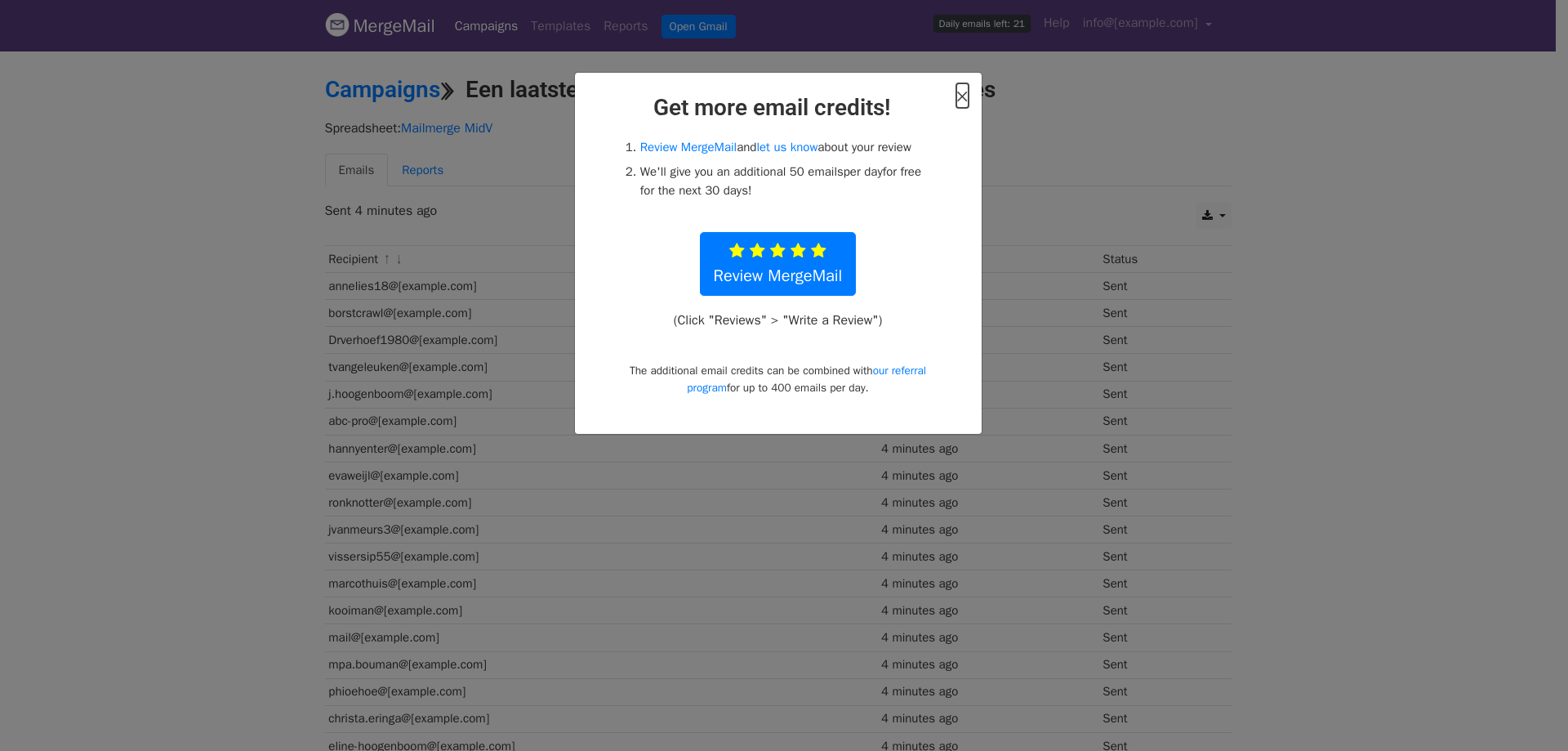 click on "×" at bounding box center [962, 96] 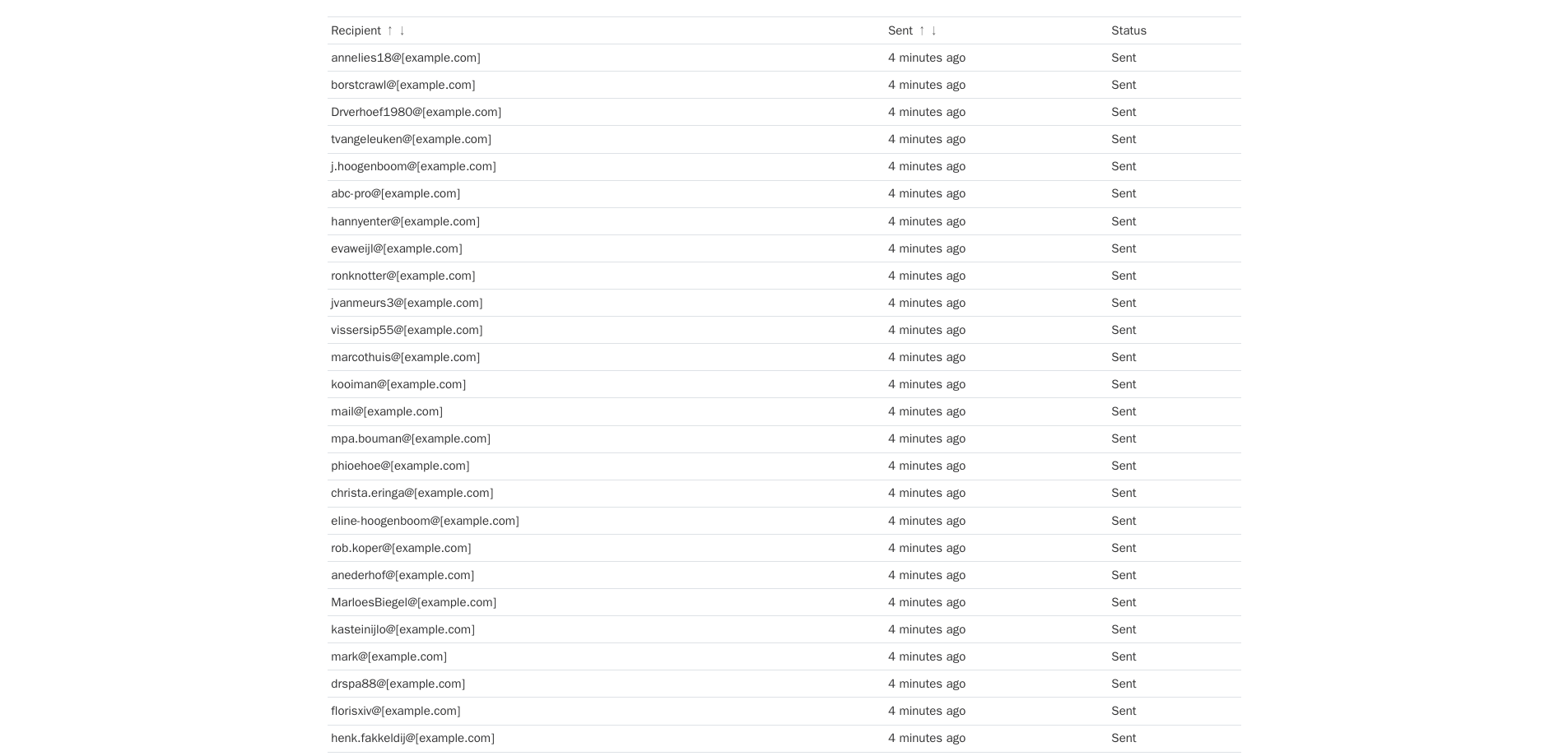scroll, scrollTop: 0, scrollLeft: 0, axis: both 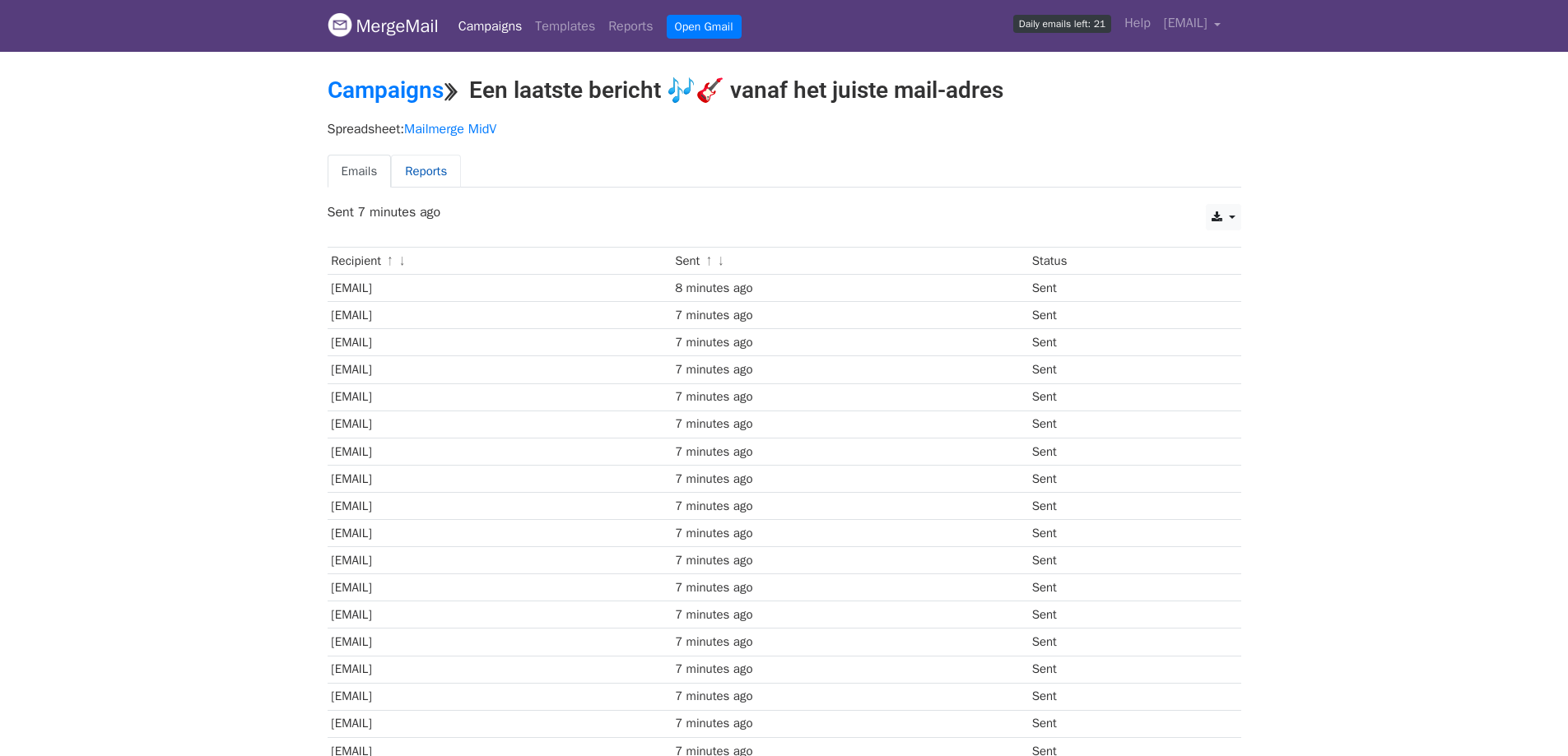 click on "Reports" at bounding box center (426, 171) 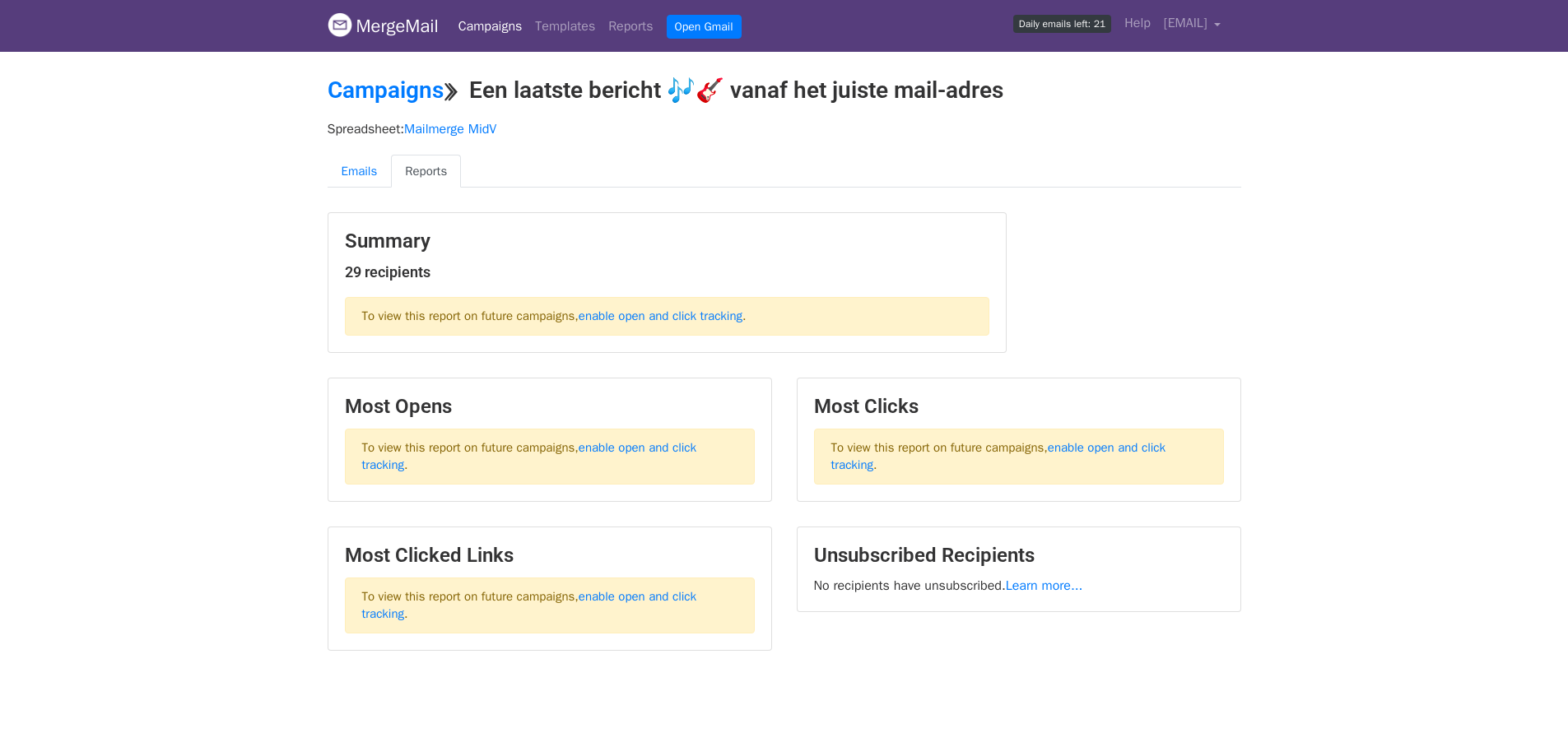 scroll, scrollTop: 0, scrollLeft: 0, axis: both 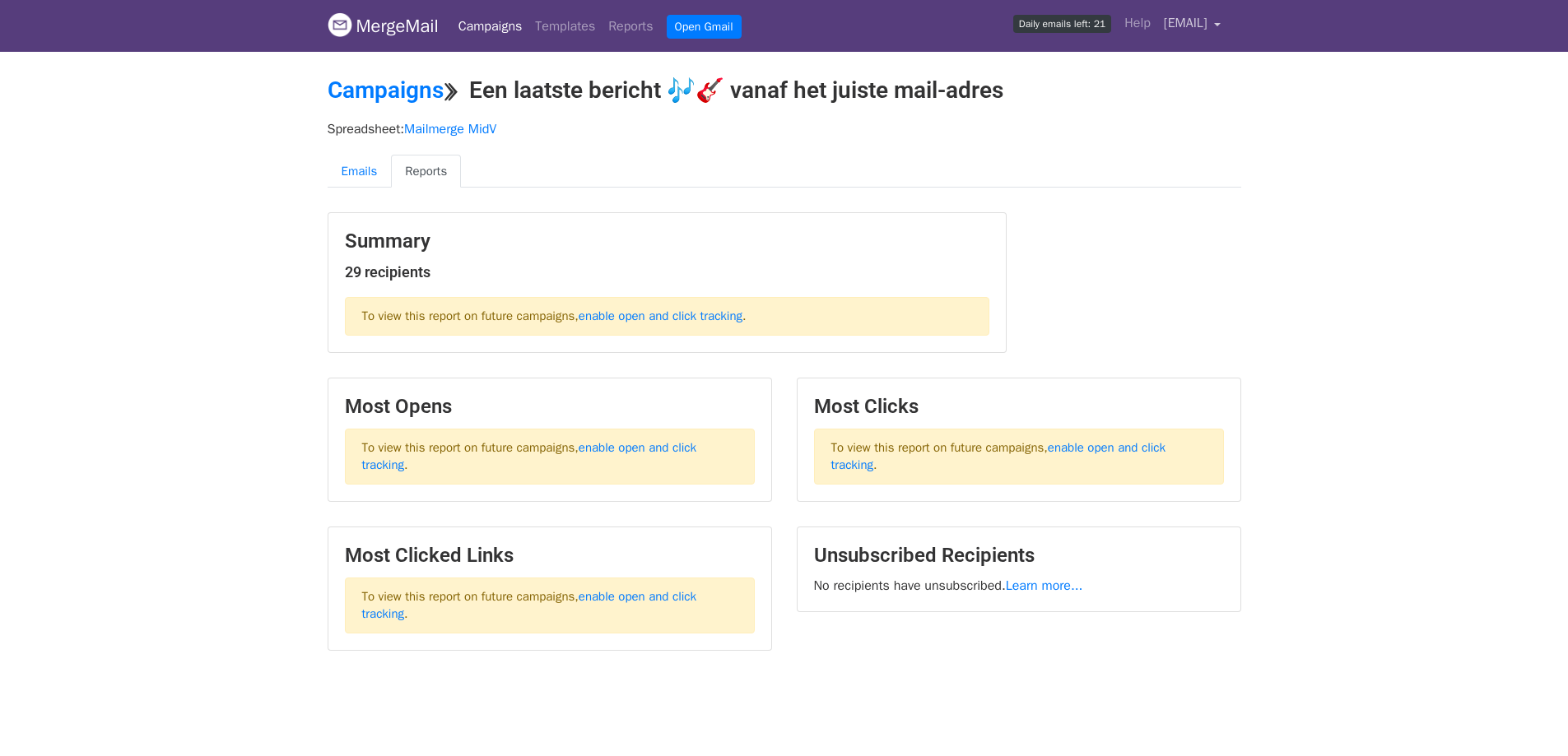 click on "[EMAIL]" at bounding box center (1193, 26) 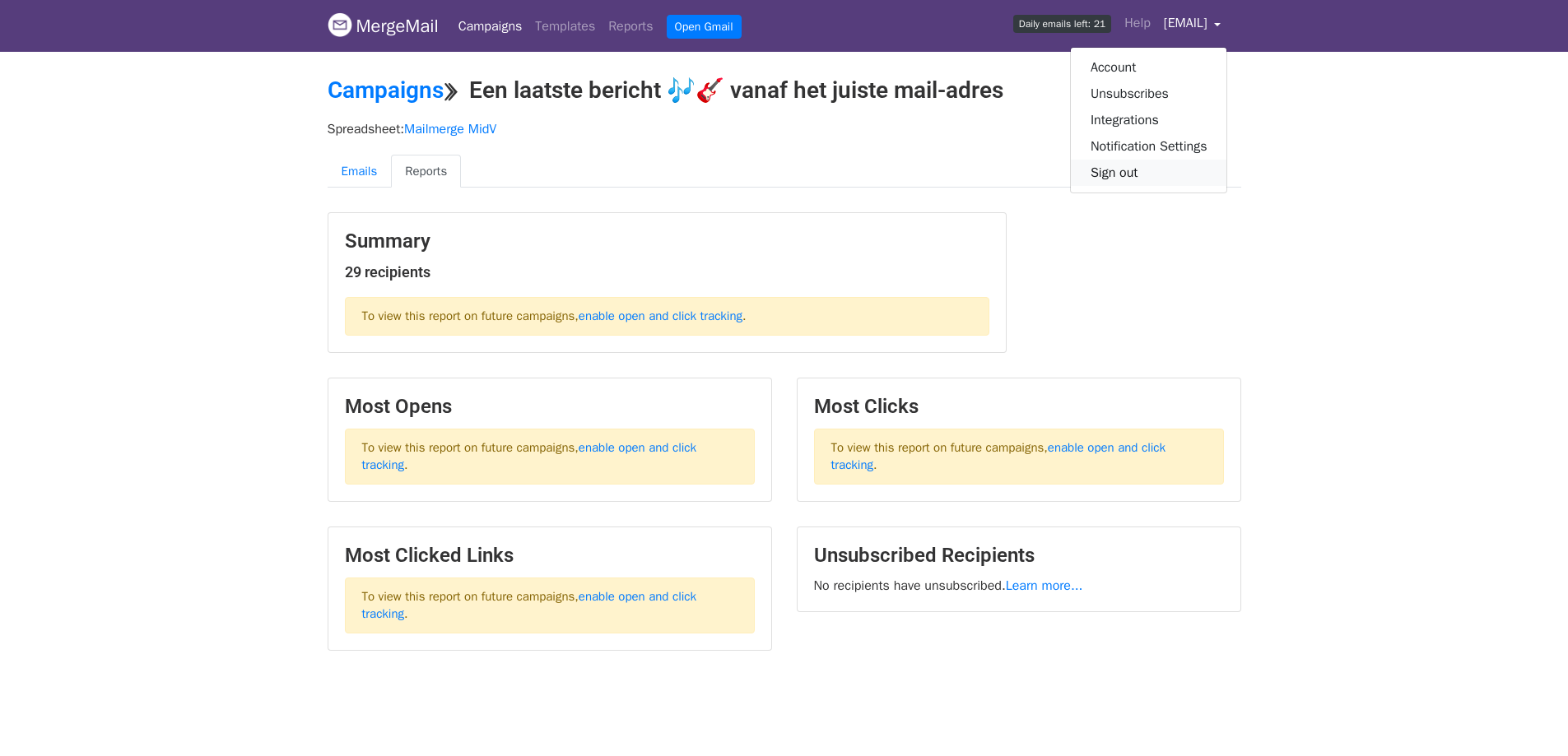 click on "Sign out" at bounding box center (1149, 173) 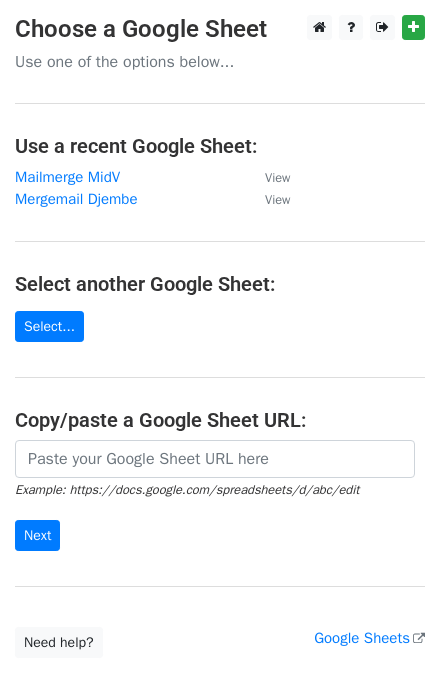 scroll, scrollTop: 0, scrollLeft: 0, axis: both 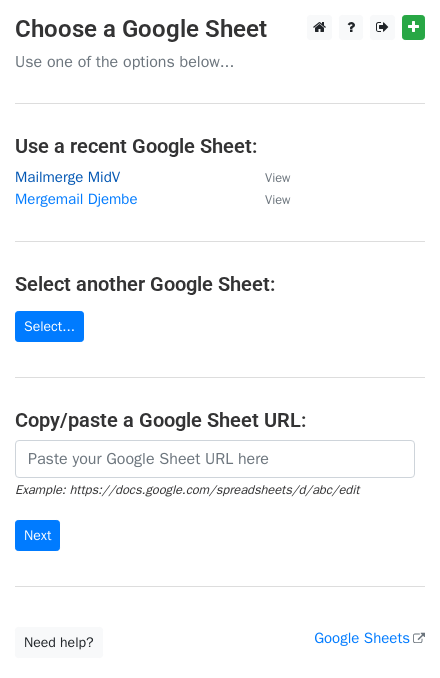 click on "Mailmerge MidV" at bounding box center [67, 177] 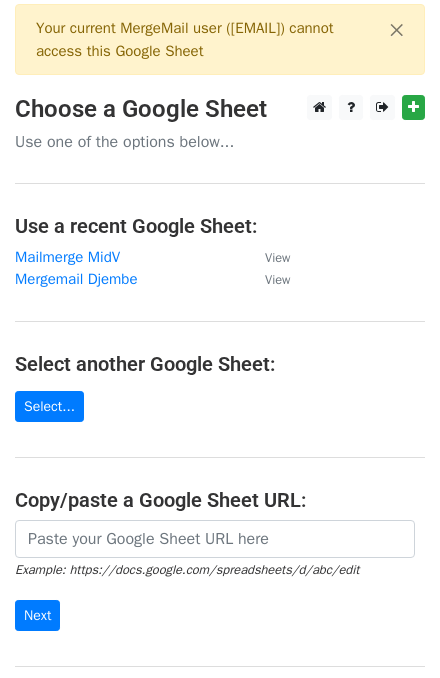 scroll, scrollTop: 0, scrollLeft: 0, axis: both 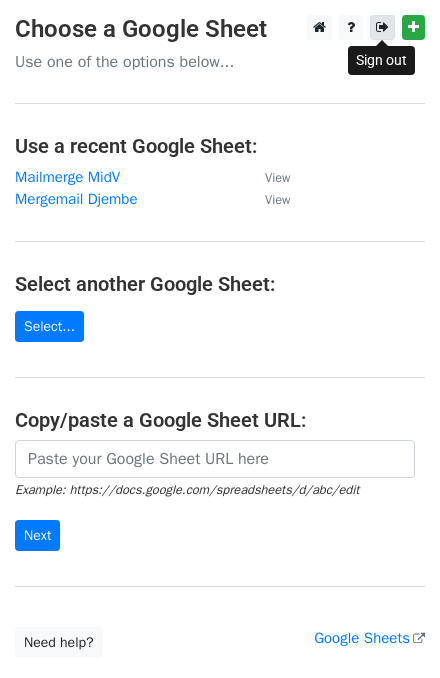 click at bounding box center [382, 27] 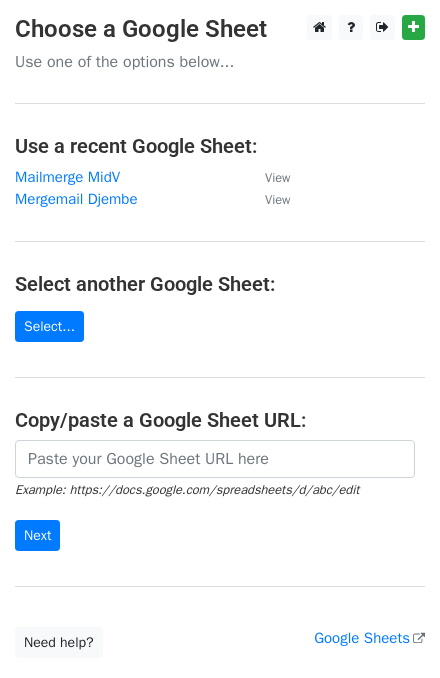 scroll, scrollTop: 0, scrollLeft: 0, axis: both 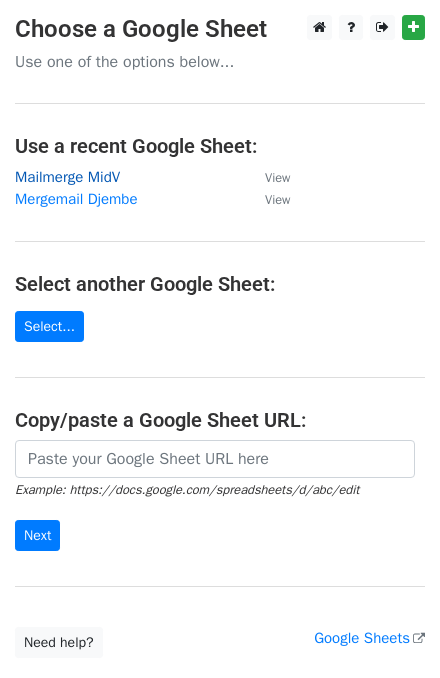 click on "Mailmerge MidV" at bounding box center [67, 177] 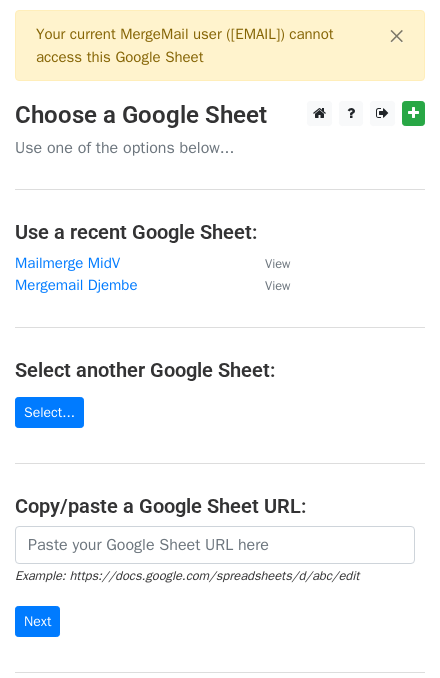 scroll, scrollTop: 0, scrollLeft: 0, axis: both 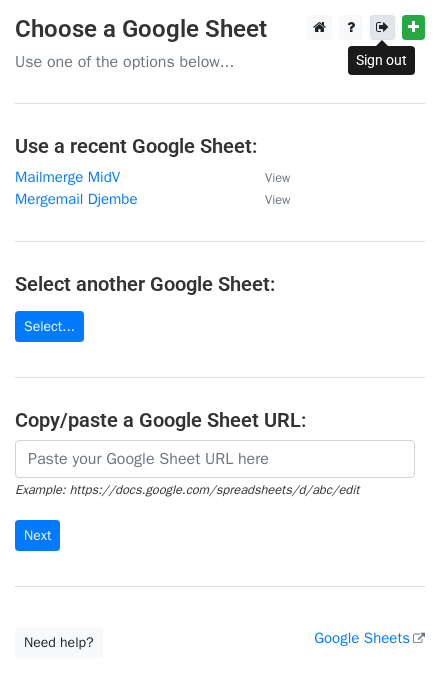 click at bounding box center [382, 27] 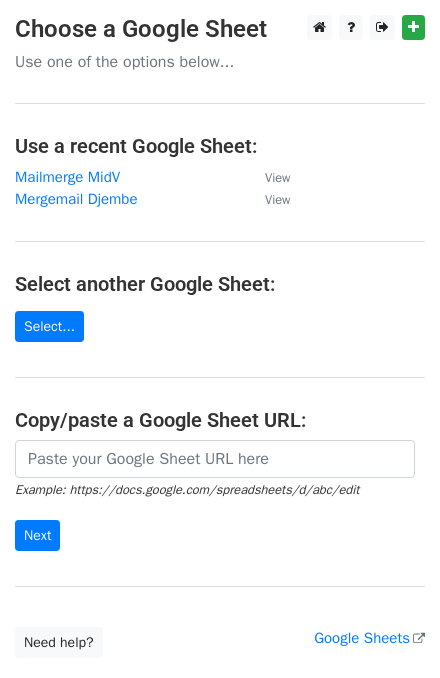 scroll, scrollTop: 0, scrollLeft: 0, axis: both 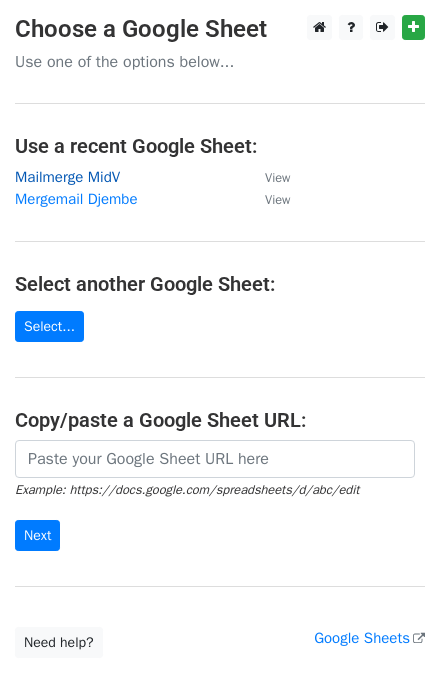 click on "Mailmerge MidV" at bounding box center (67, 177) 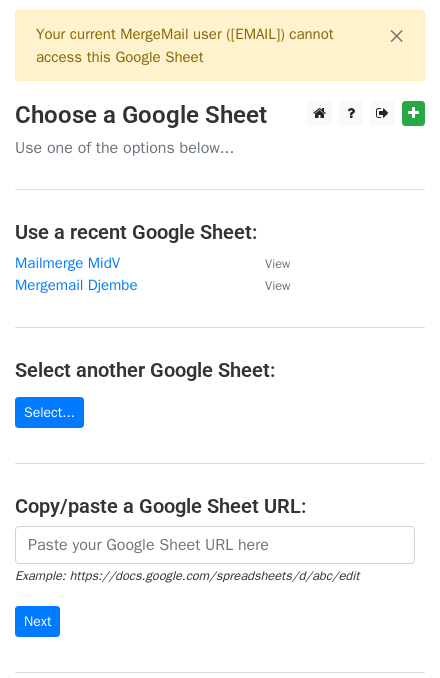 scroll, scrollTop: 0, scrollLeft: 0, axis: both 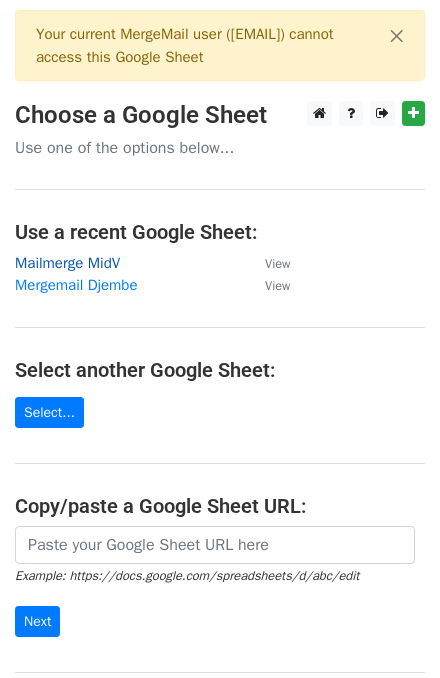 click on "Mailmerge MidV" at bounding box center [67, 263] 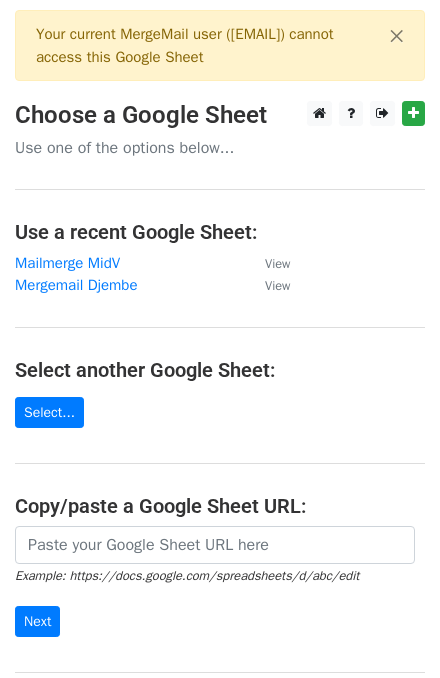 scroll, scrollTop: 0, scrollLeft: 0, axis: both 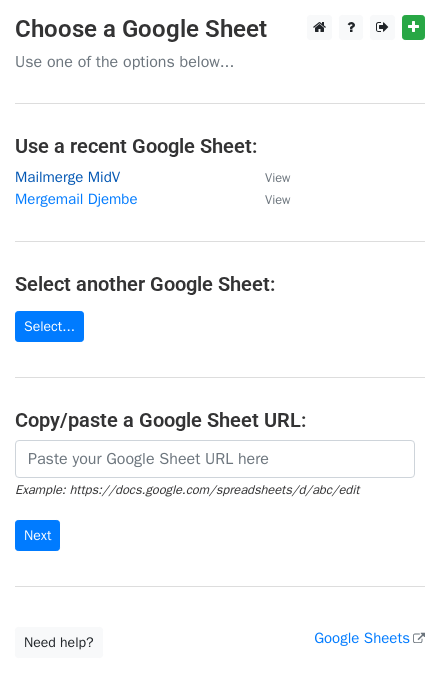 click on "Mailmerge MidV" at bounding box center (67, 177) 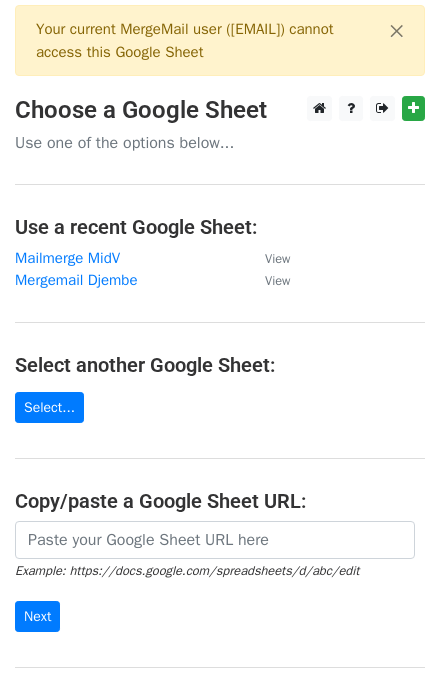 scroll, scrollTop: 0, scrollLeft: 0, axis: both 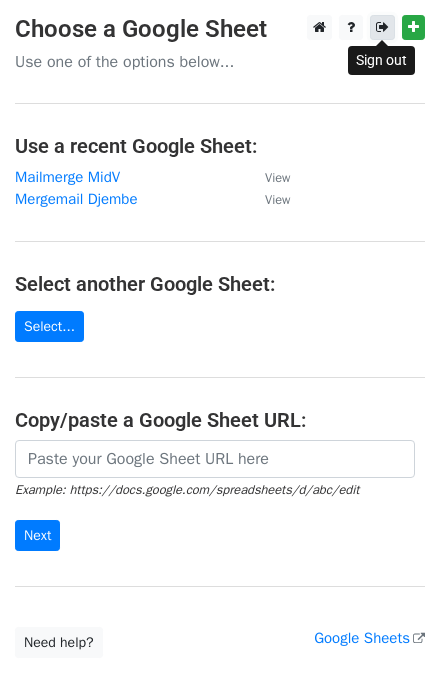 click at bounding box center [382, 27] 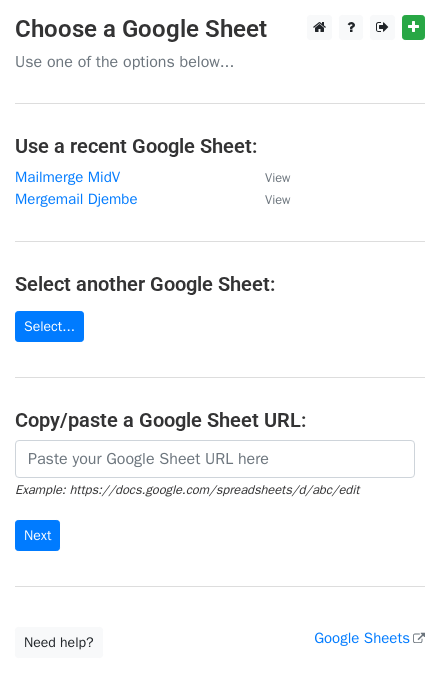 scroll, scrollTop: 0, scrollLeft: 0, axis: both 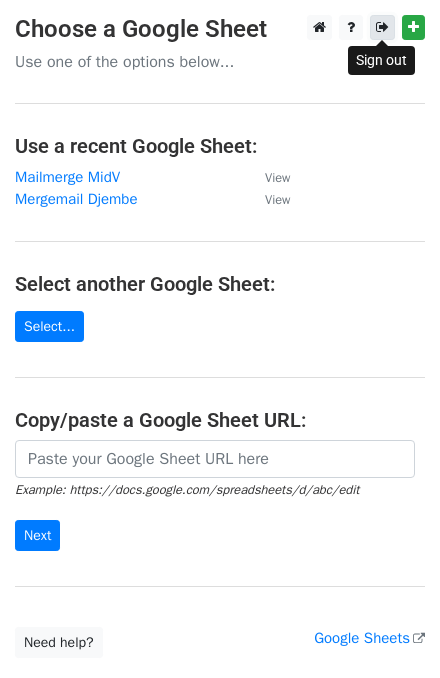 click at bounding box center [382, 27] 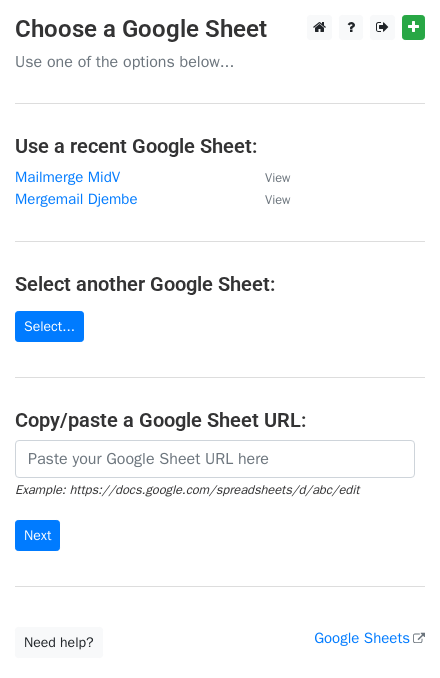 scroll, scrollTop: 0, scrollLeft: 0, axis: both 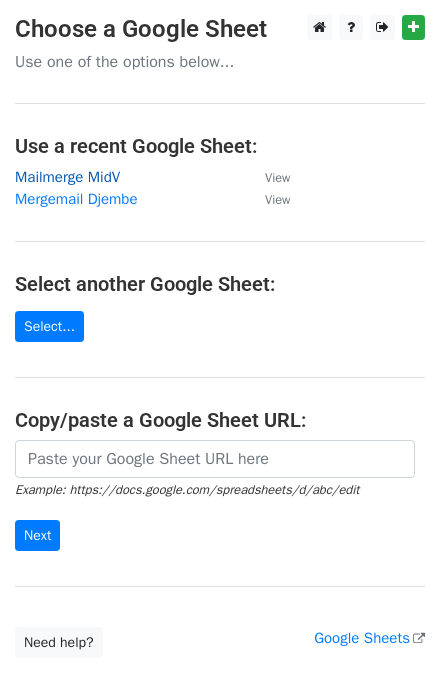 click on "Mailmerge MidV" at bounding box center [67, 177] 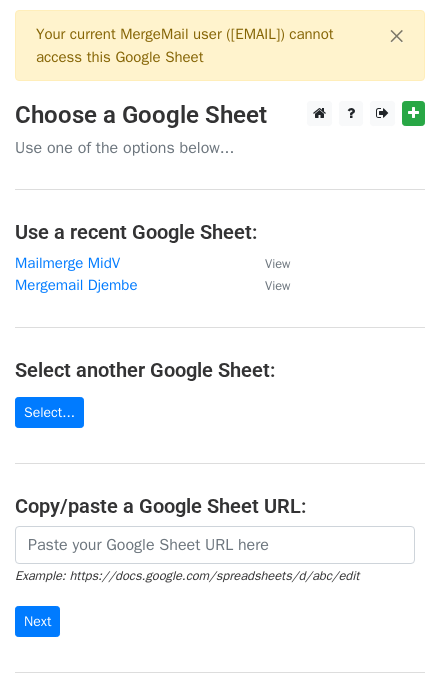 scroll, scrollTop: 0, scrollLeft: 0, axis: both 